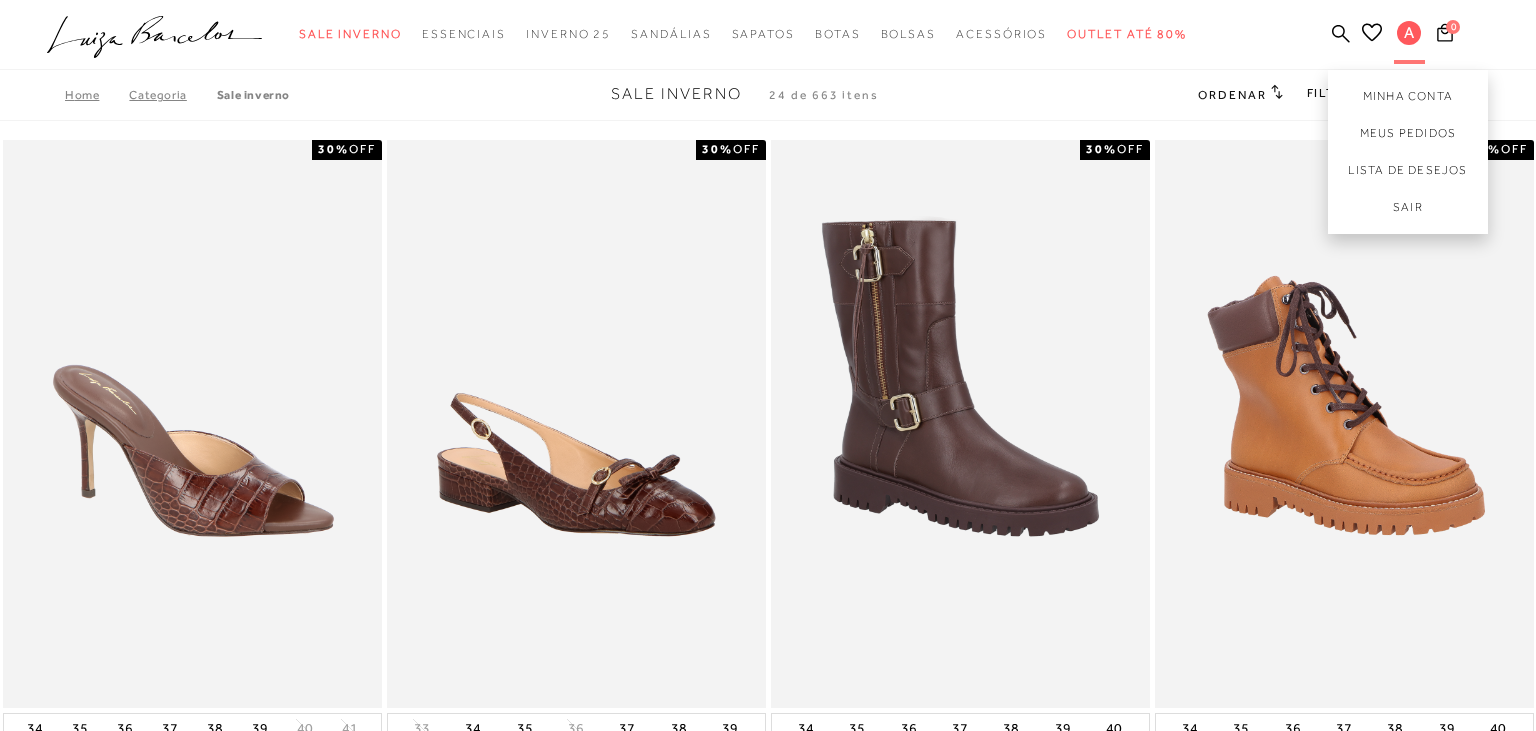 scroll, scrollTop: 0, scrollLeft: 0, axis: both 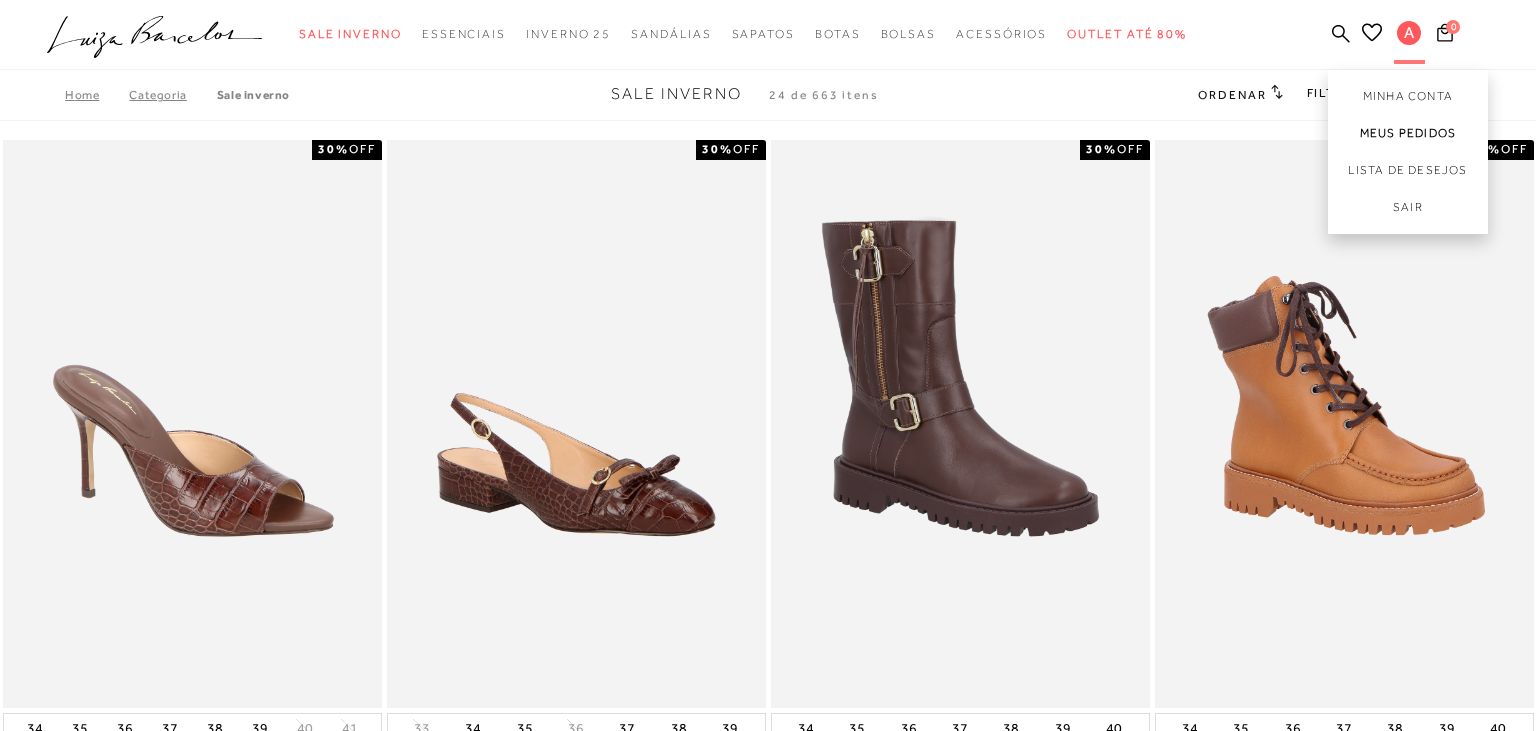 click on "Meus Pedidos" at bounding box center (1408, 133) 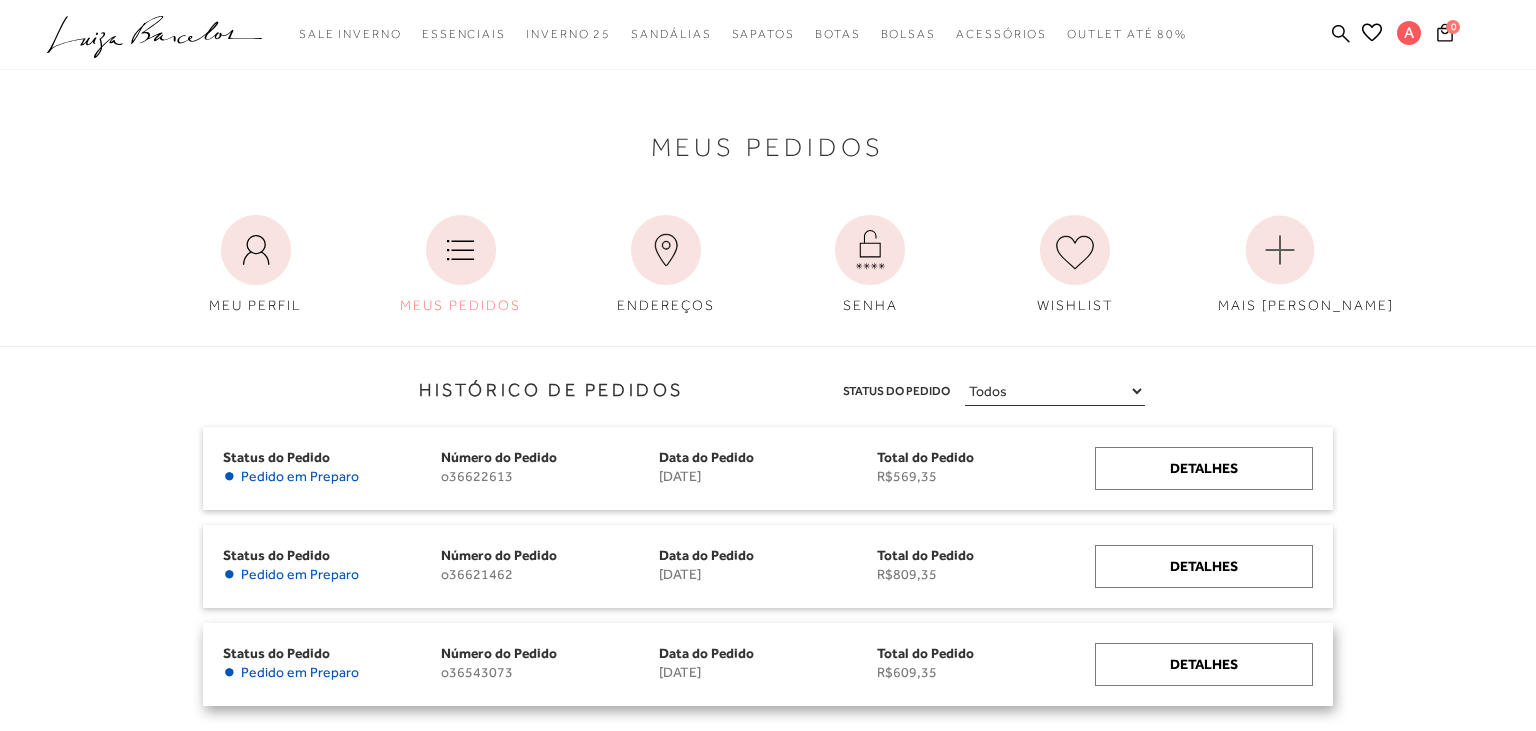 click on "Status do Pedido" at bounding box center [276, 653] 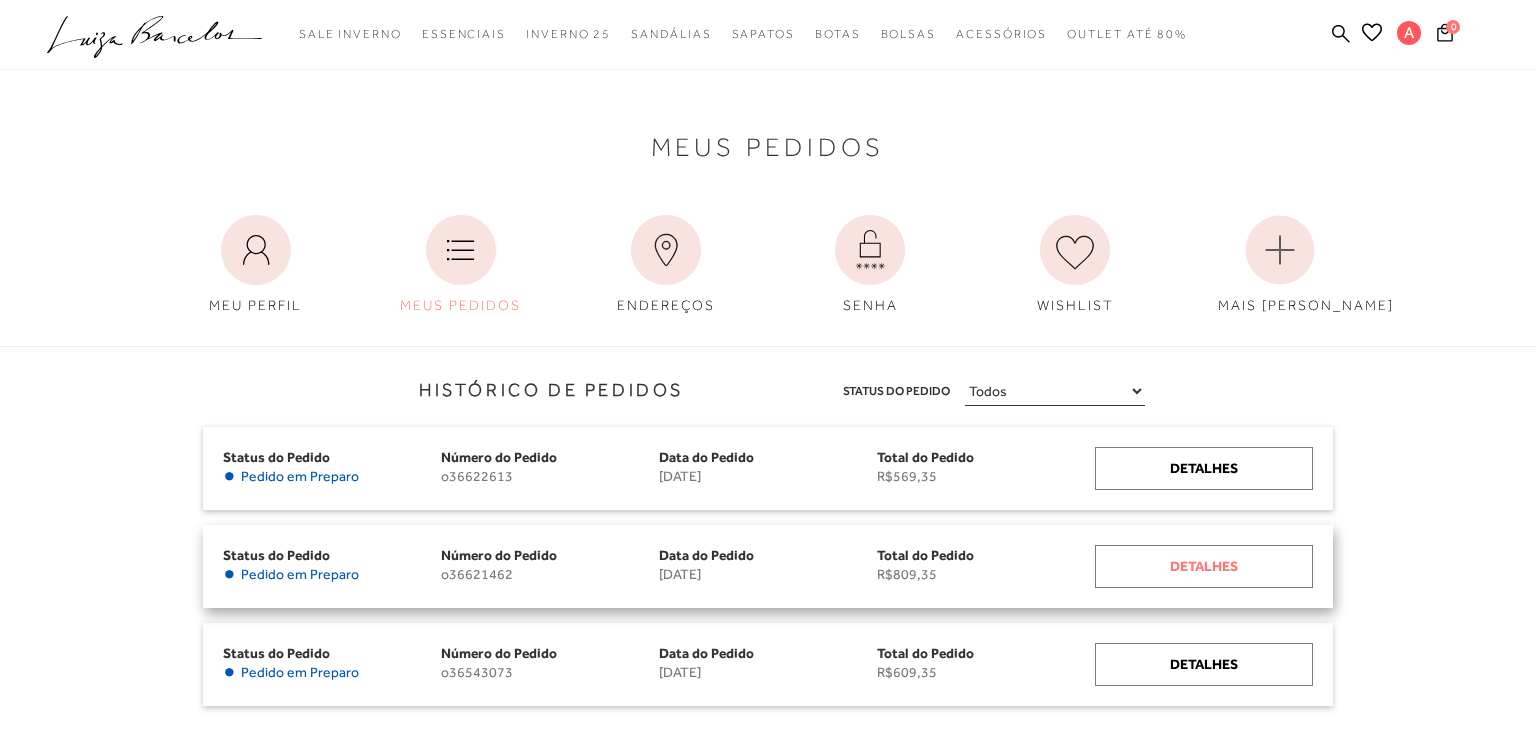 click on "Detalhes" at bounding box center [1204, 566] 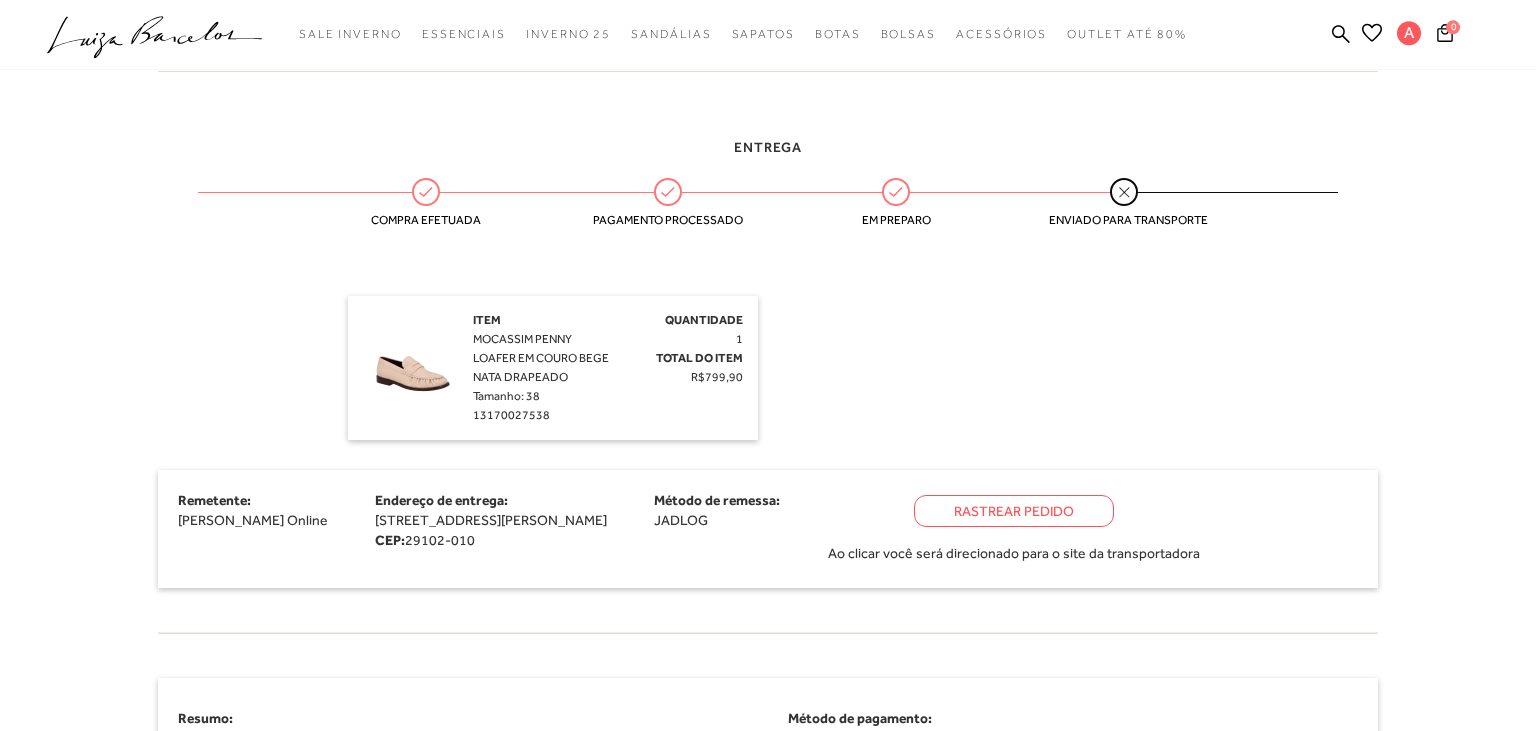 scroll, scrollTop: 422, scrollLeft: 0, axis: vertical 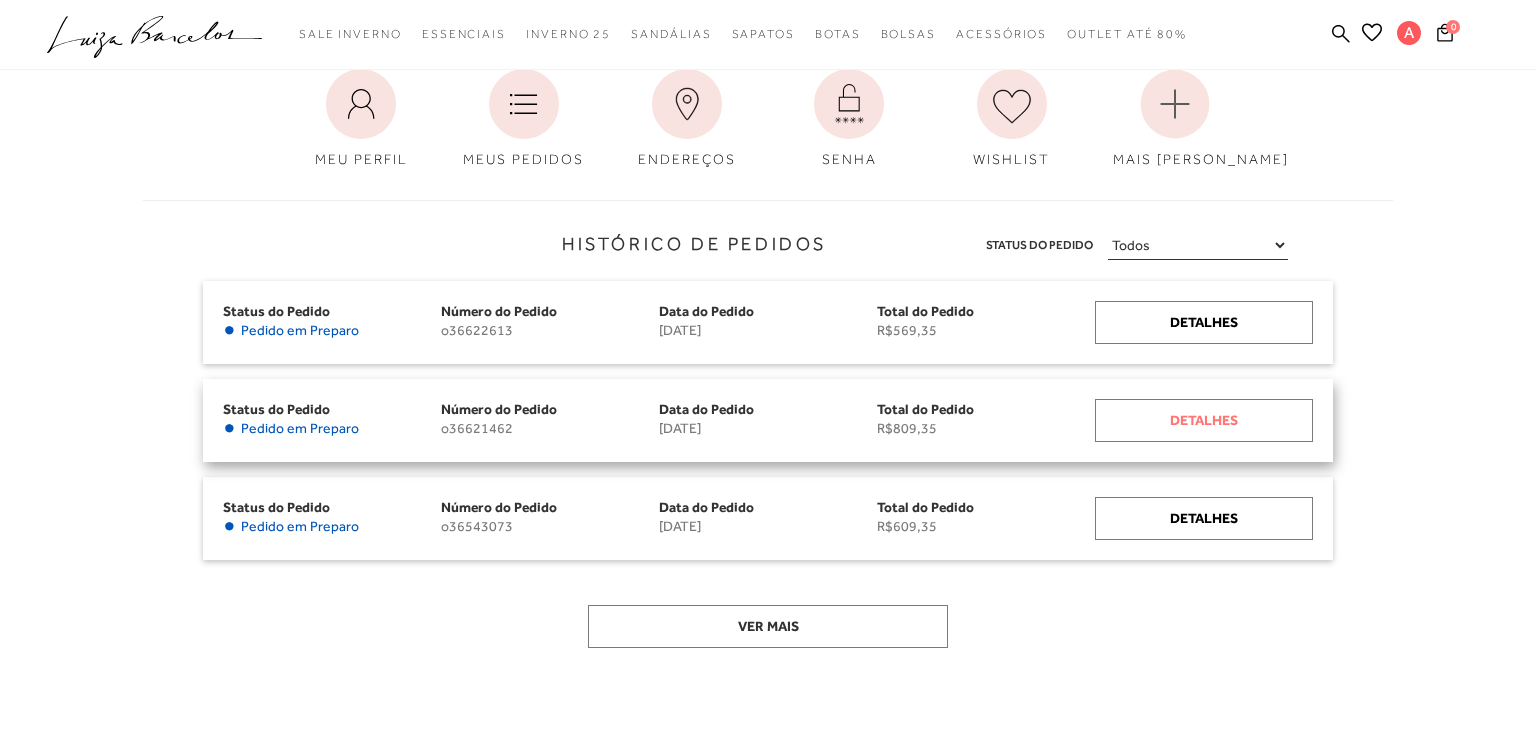 click on "Detalhes" at bounding box center [1204, 420] 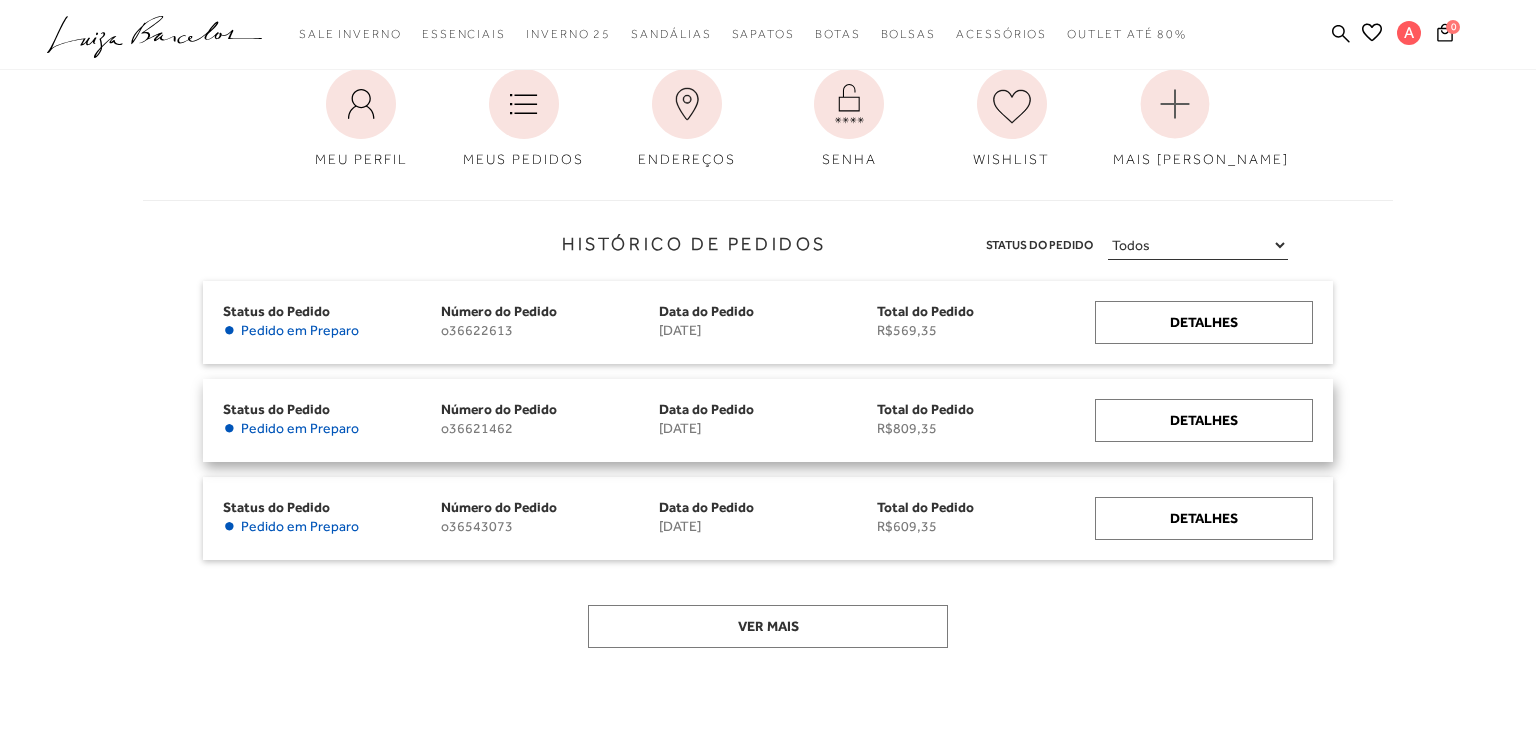 scroll, scrollTop: 0, scrollLeft: 0, axis: both 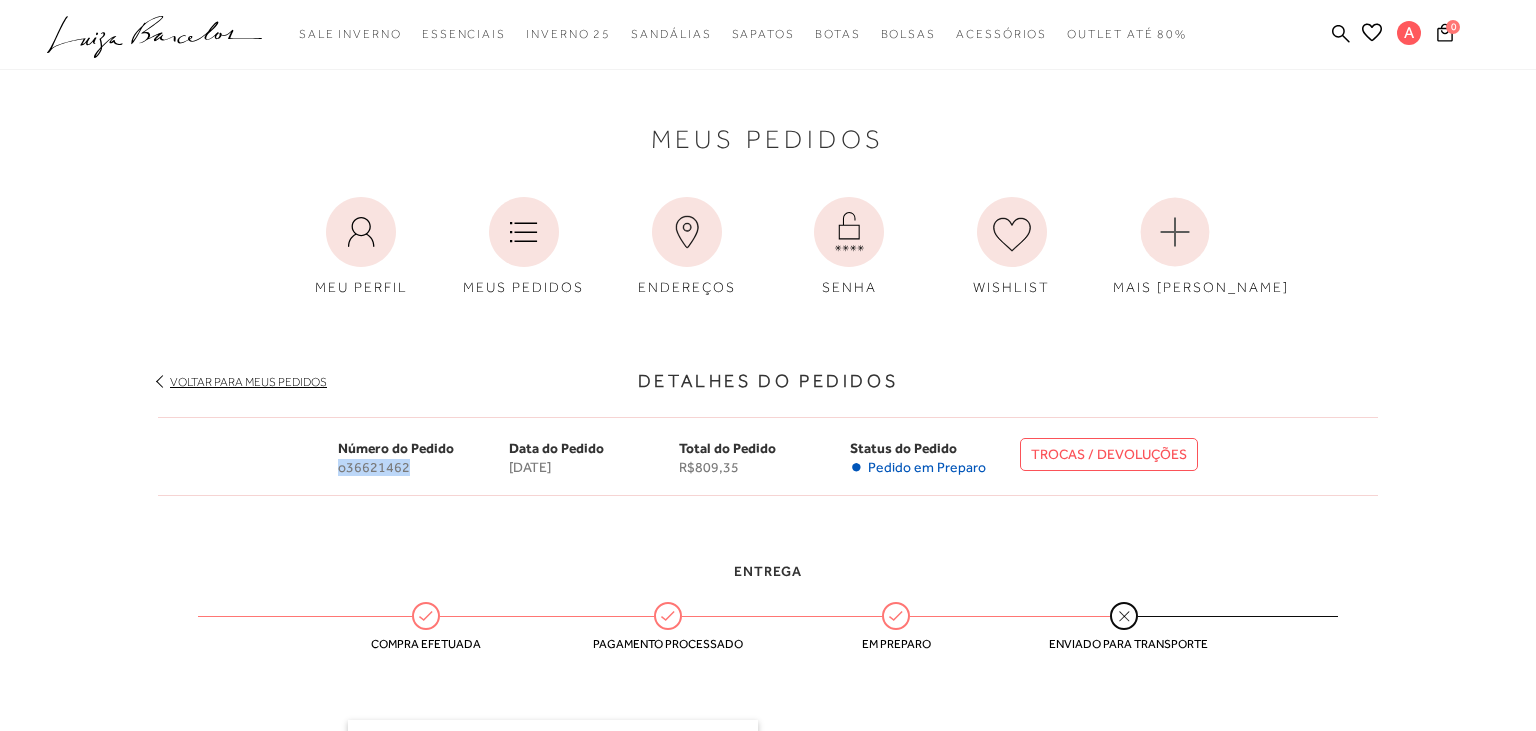 drag, startPoint x: 336, startPoint y: 462, endPoint x: 417, endPoint y: 474, distance: 81.88406 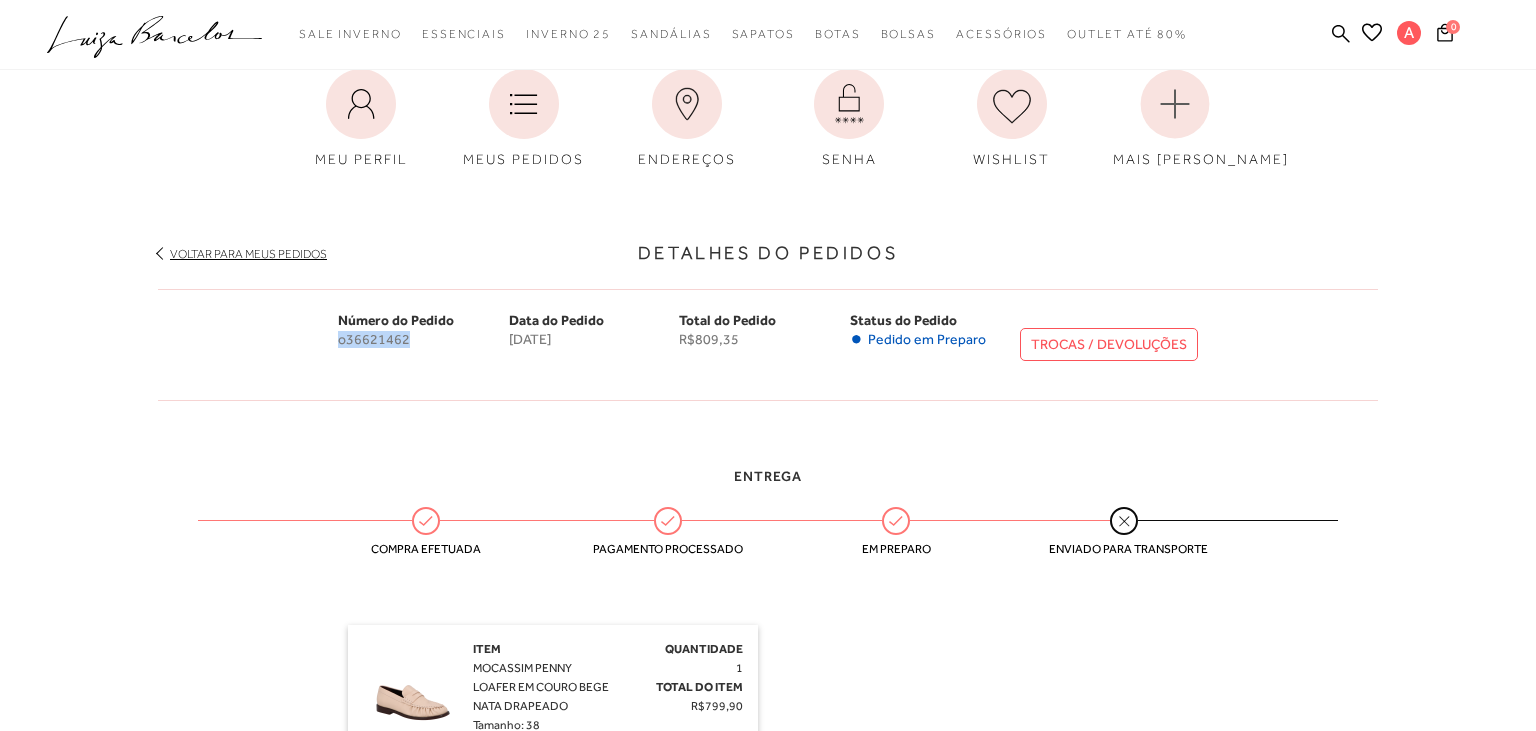 scroll, scrollTop: 0, scrollLeft: 0, axis: both 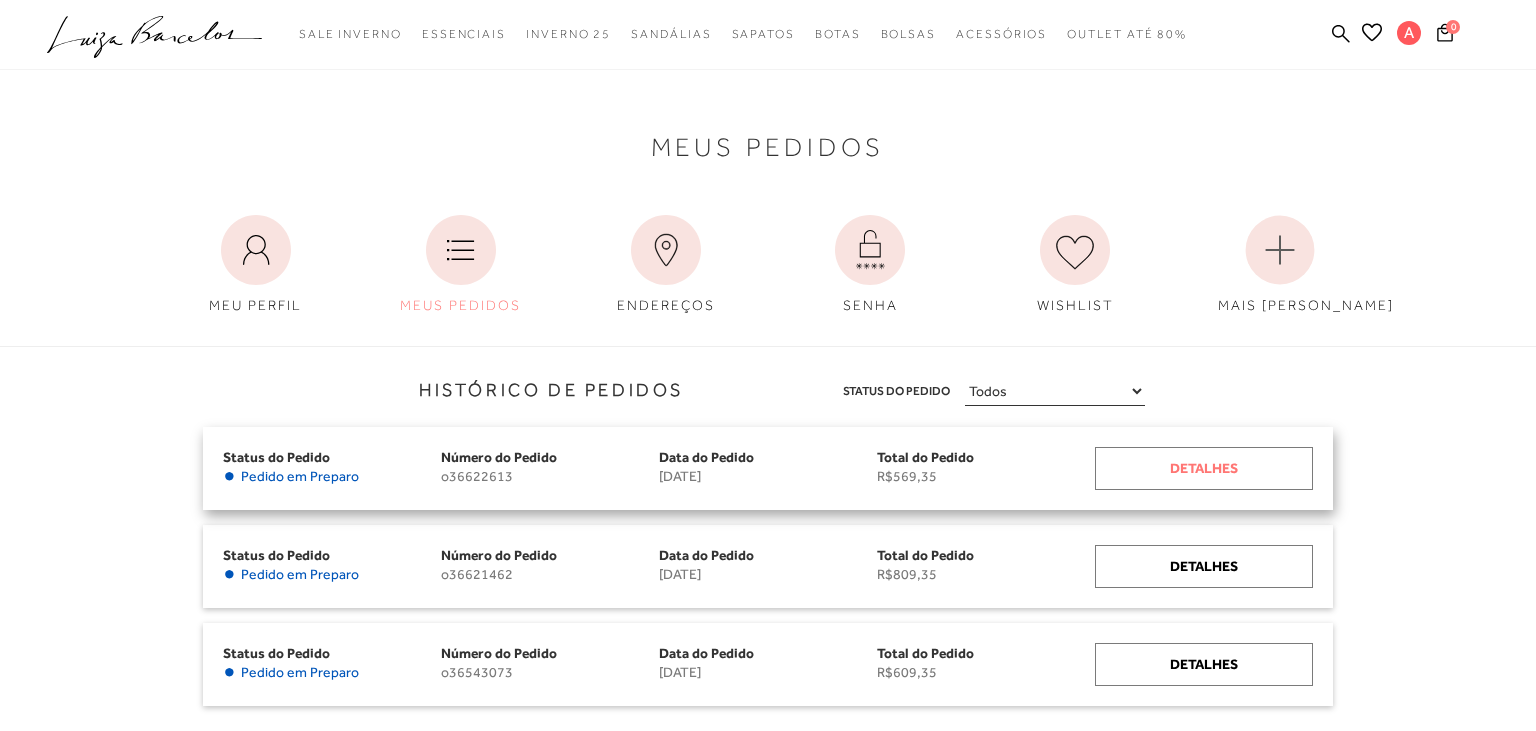 click on "Detalhes" at bounding box center (1204, 468) 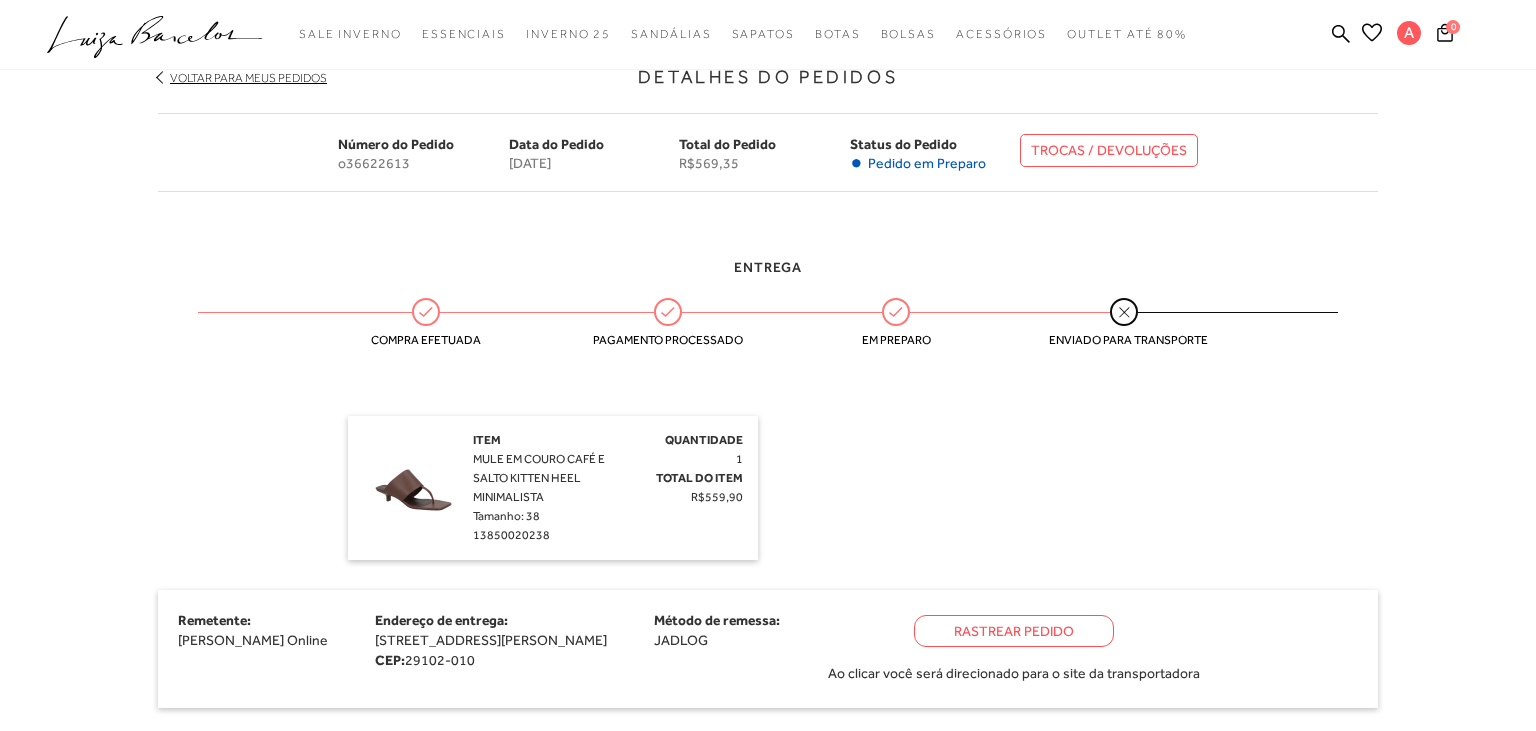 scroll, scrollTop: 422, scrollLeft: 0, axis: vertical 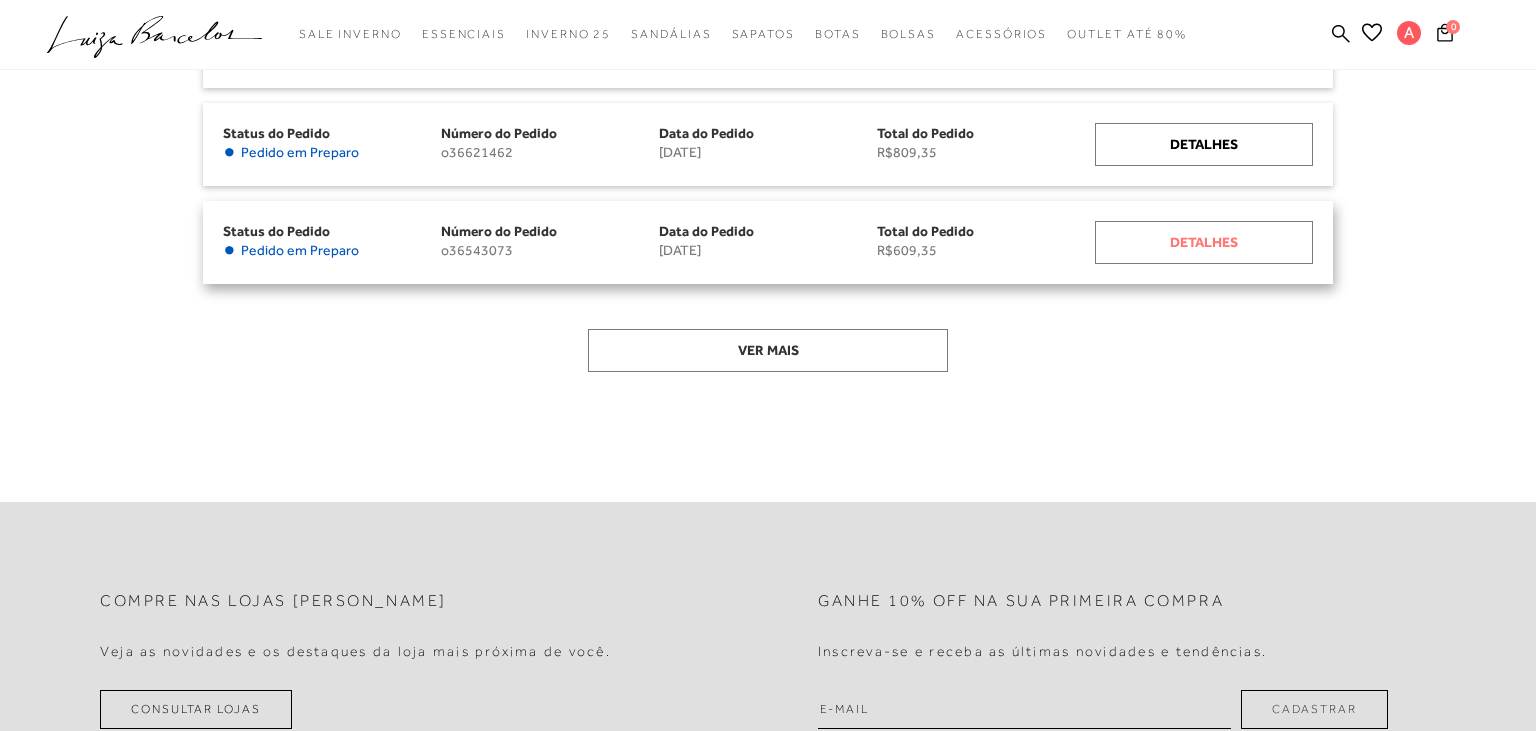 click on "Detalhes" at bounding box center (1204, 242) 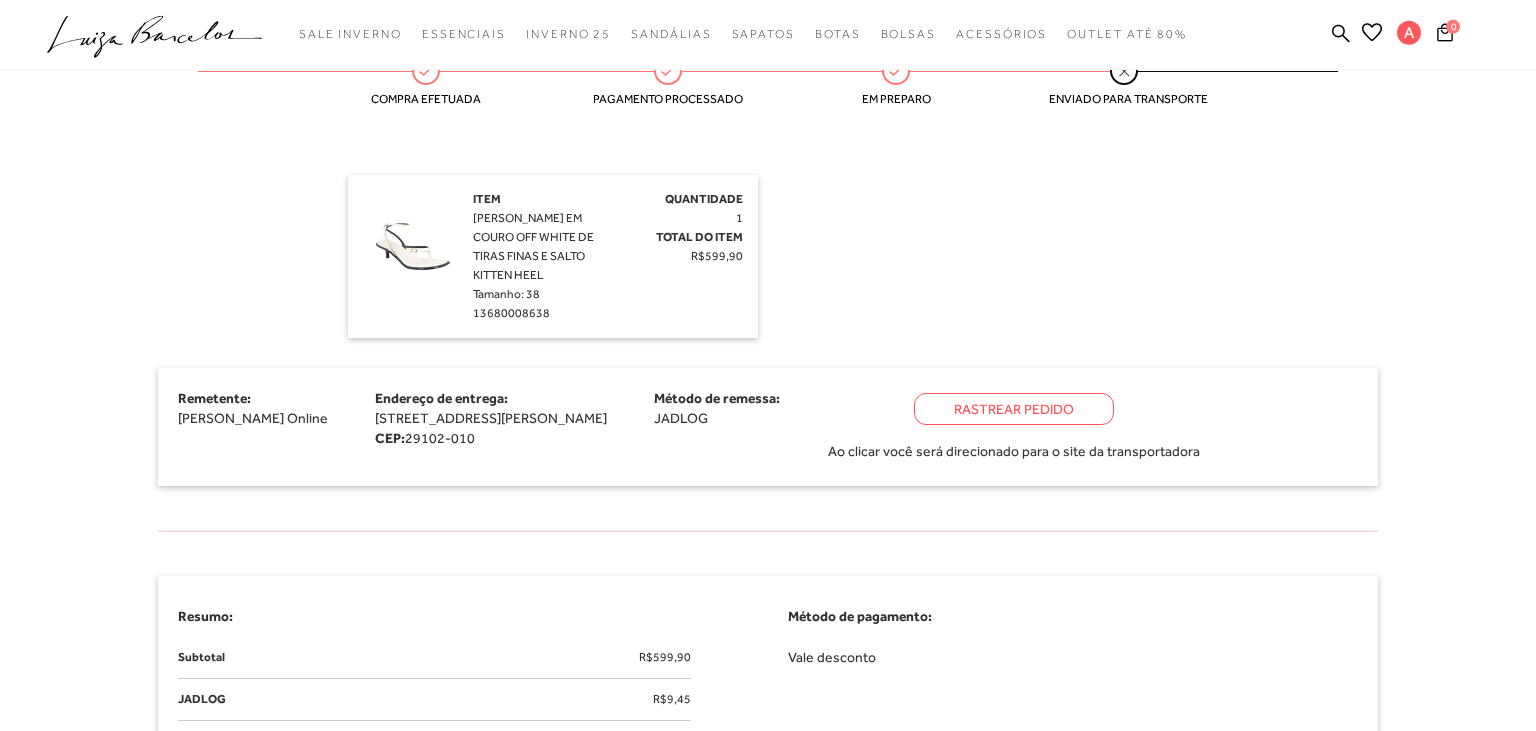 scroll, scrollTop: 633, scrollLeft: 0, axis: vertical 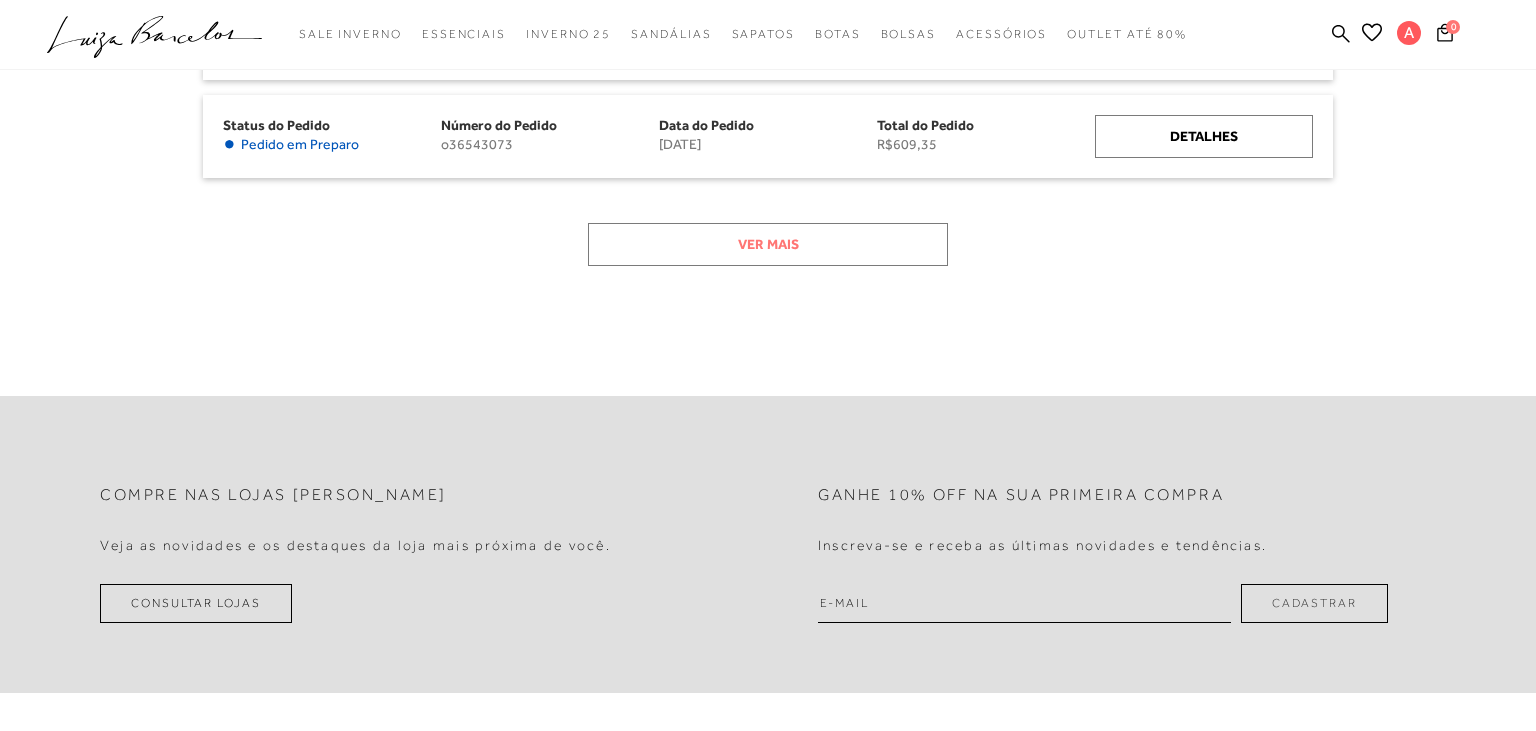 click on "Ver mais" at bounding box center [768, 244] 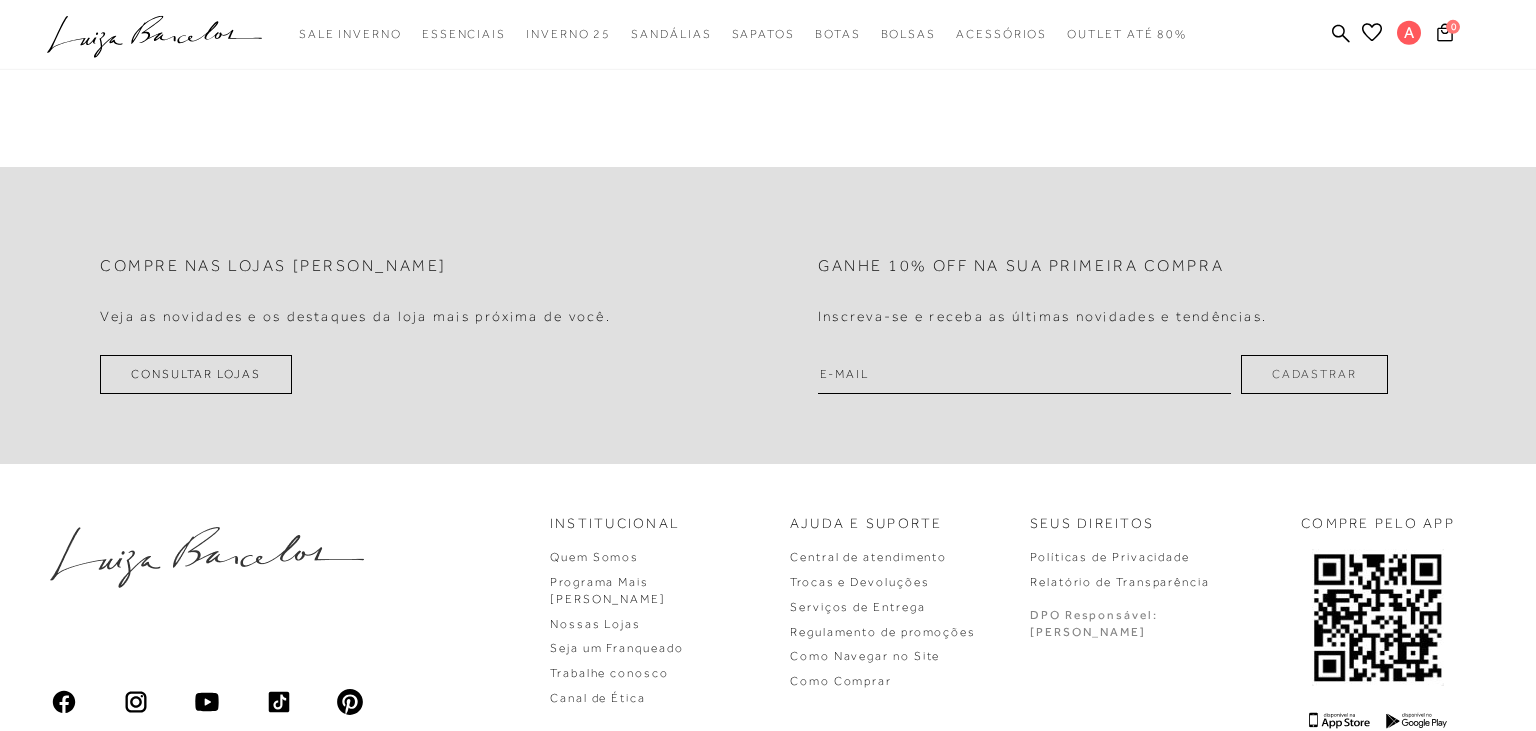 scroll, scrollTop: 1056, scrollLeft: 0, axis: vertical 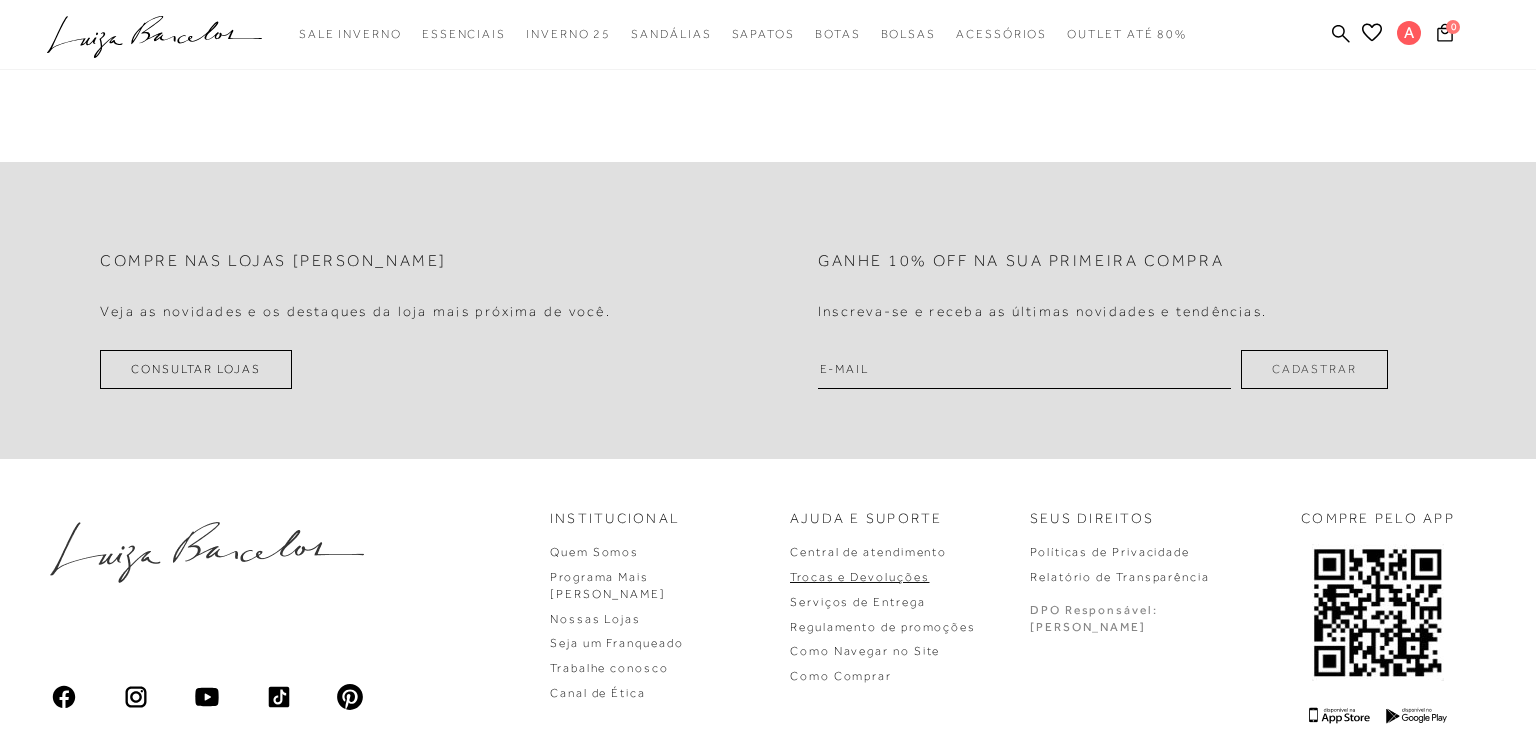 click on "Trocas e Devoluções" at bounding box center [859, 577] 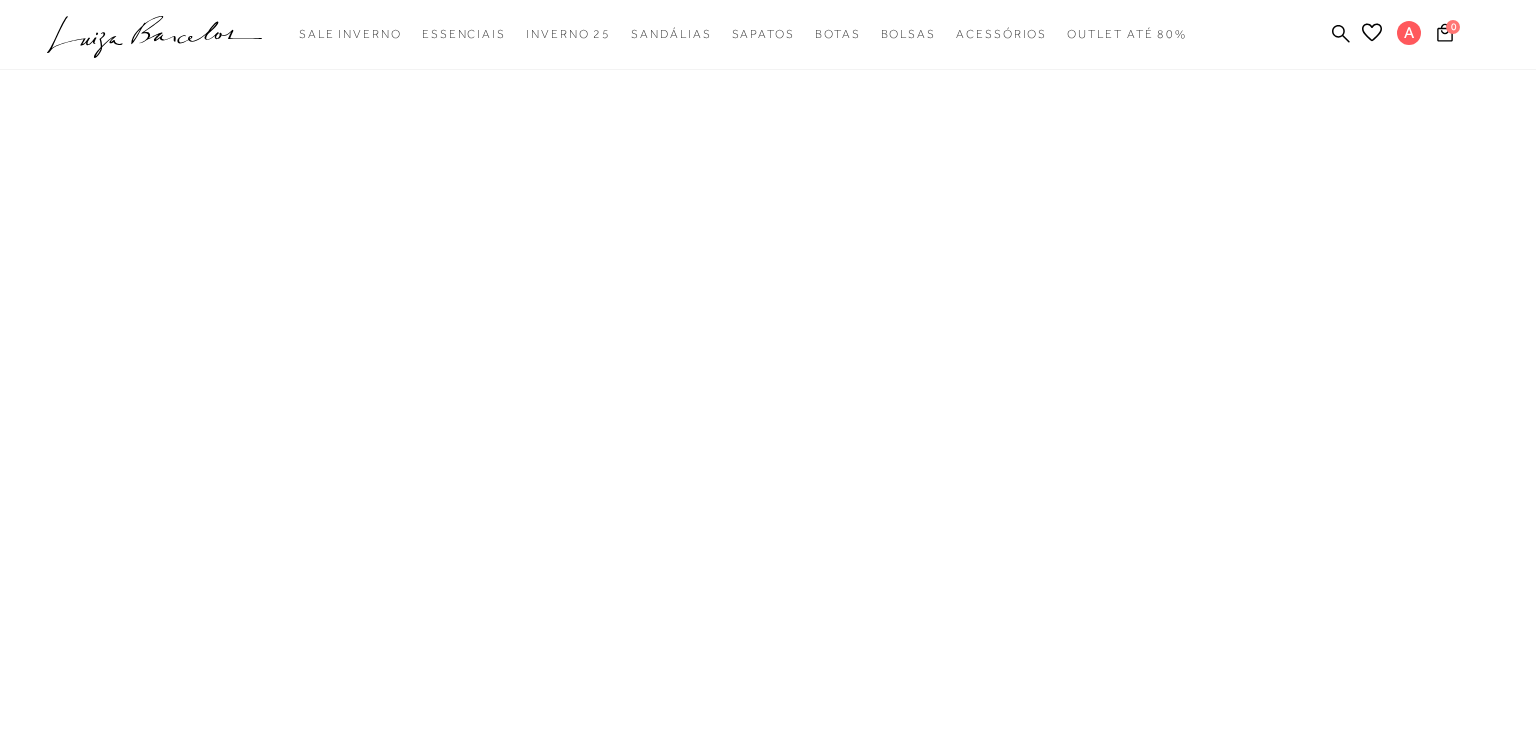scroll, scrollTop: 0, scrollLeft: 0, axis: both 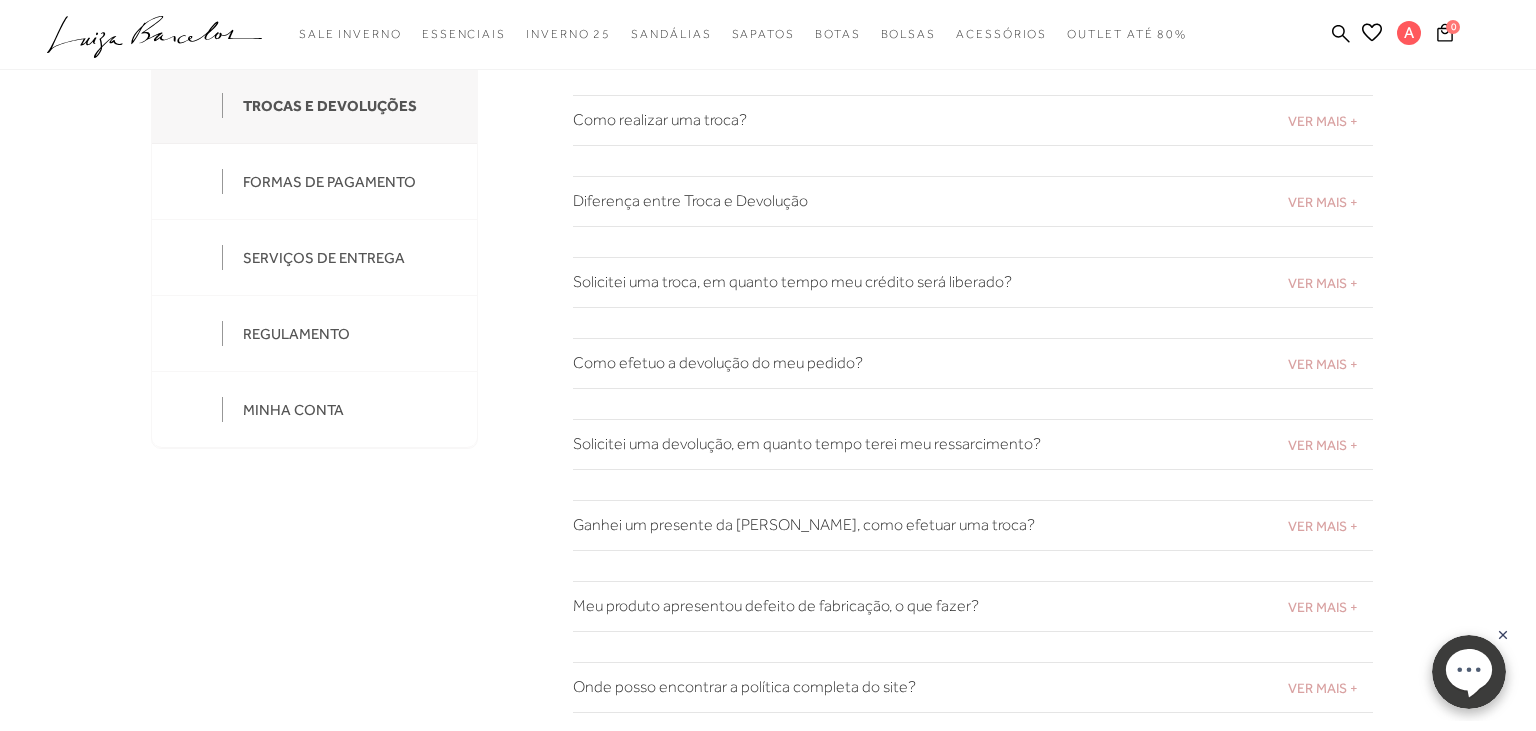click on "VER MAIS +" at bounding box center [1323, 121] 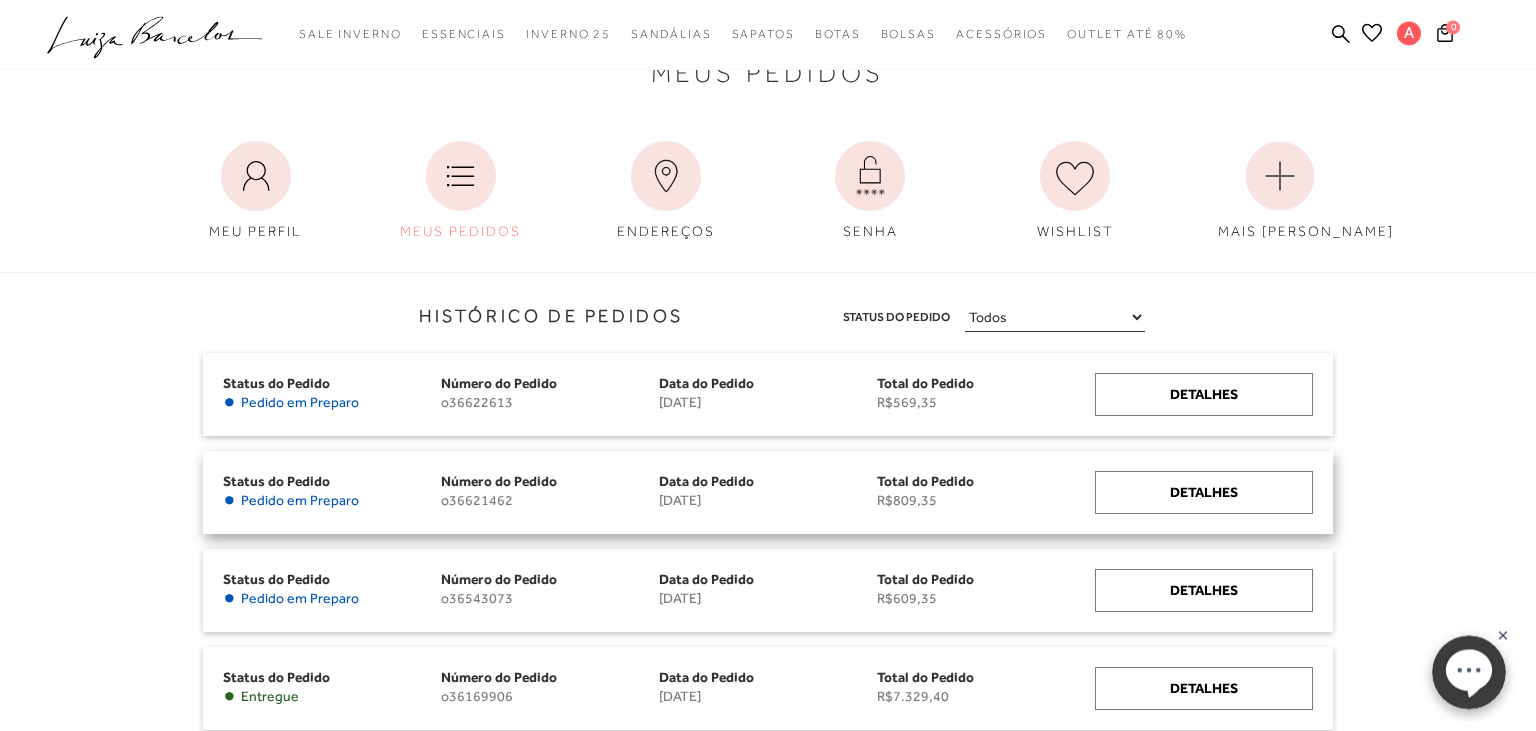 scroll, scrollTop: 316, scrollLeft: 0, axis: vertical 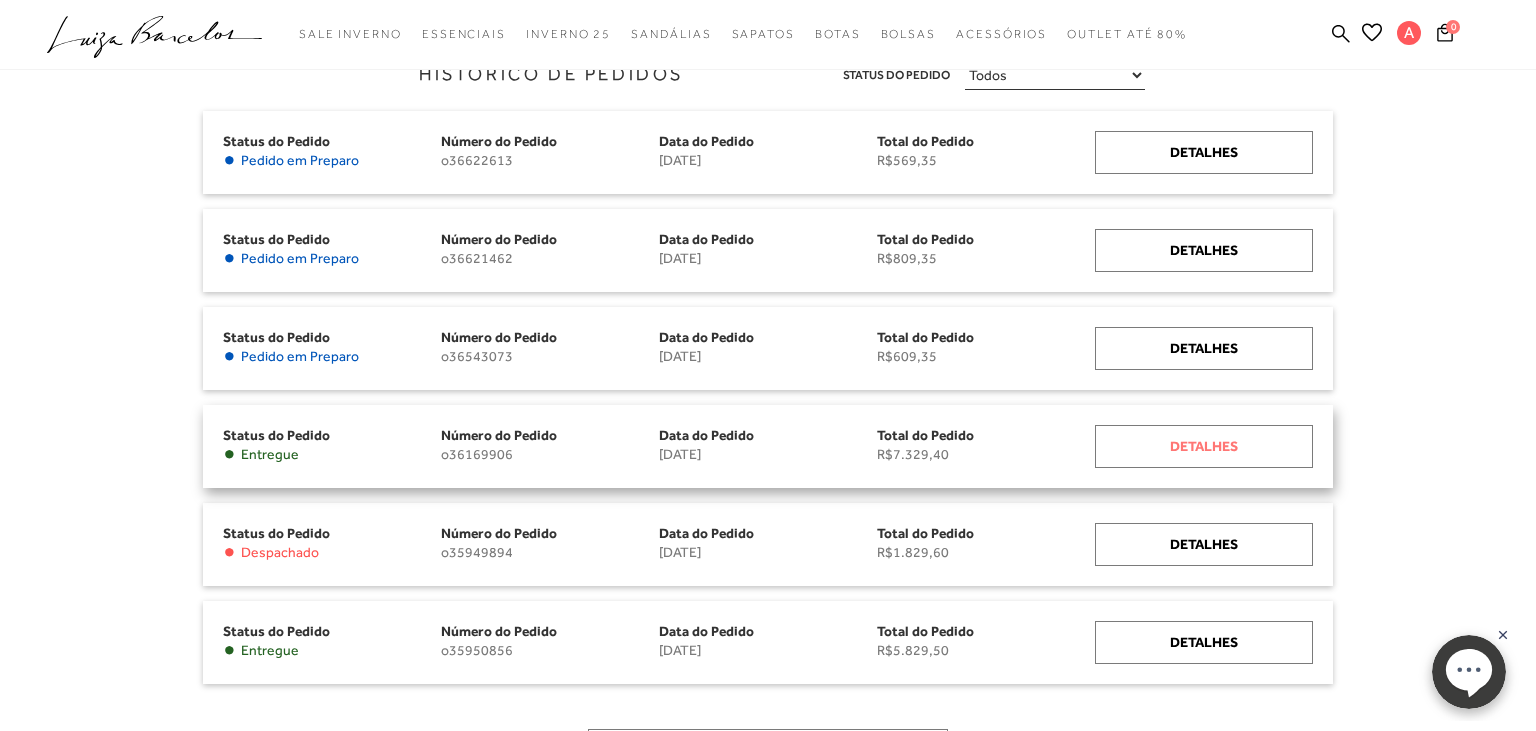 click on "Detalhes" at bounding box center (1204, 446) 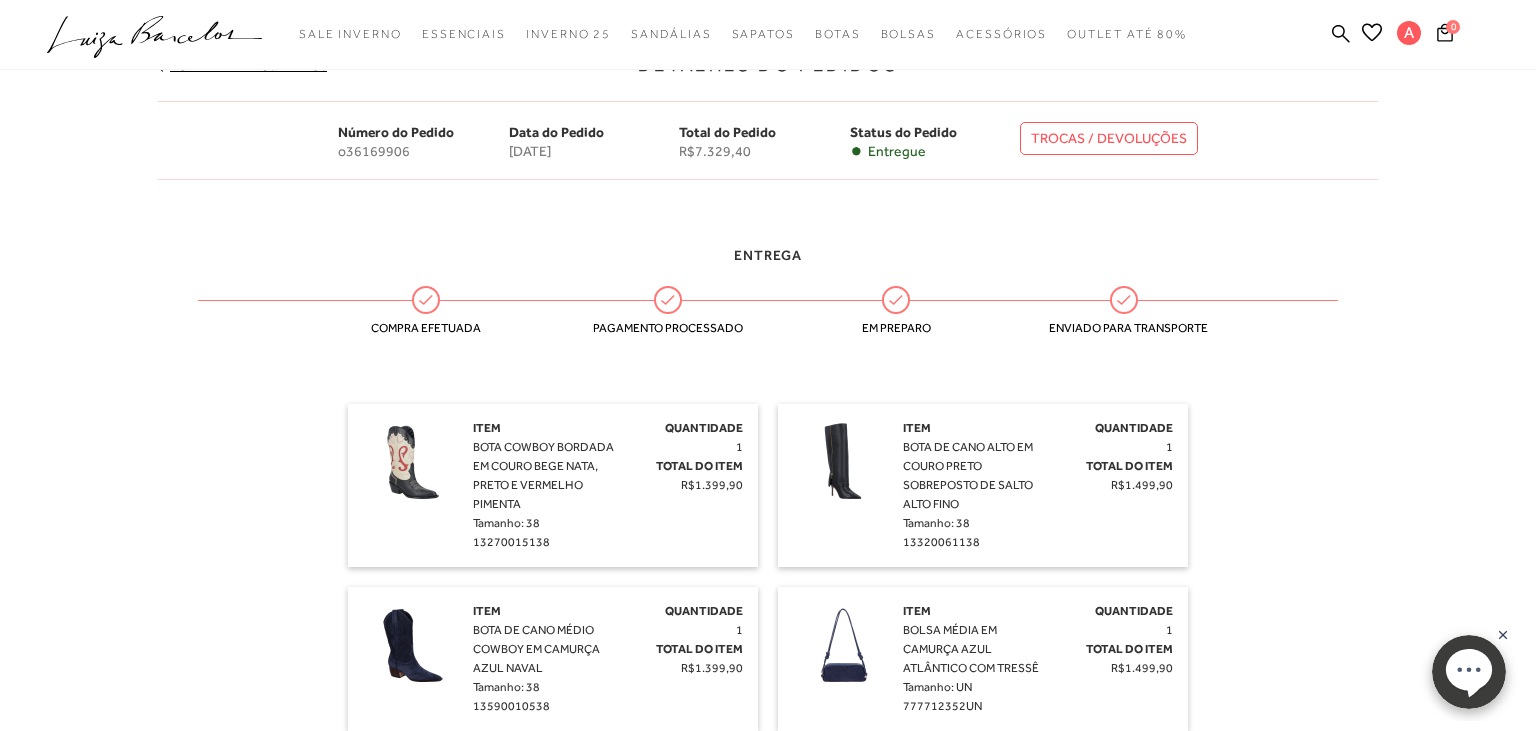 scroll, scrollTop: 0, scrollLeft: 0, axis: both 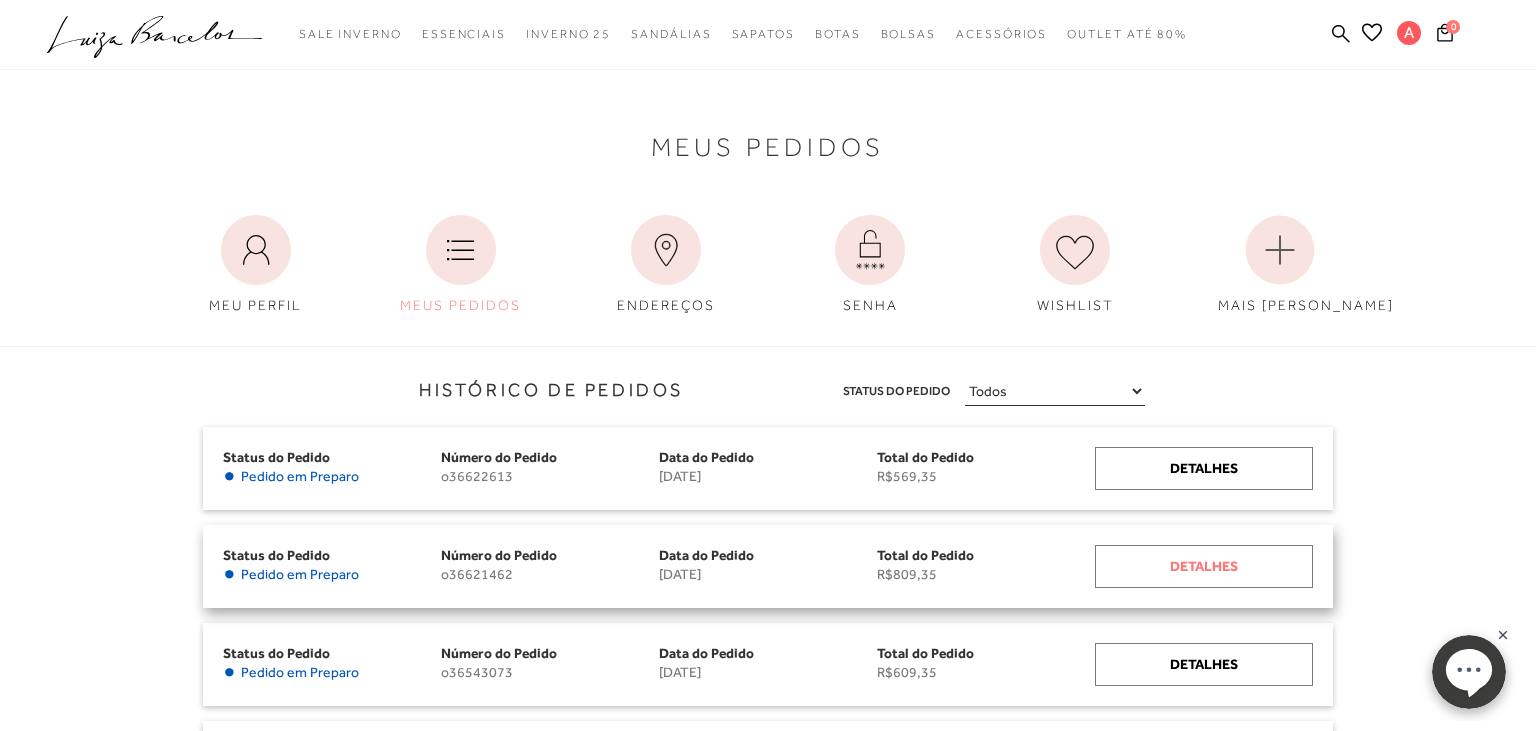 click on "Detalhes" at bounding box center (1204, 566) 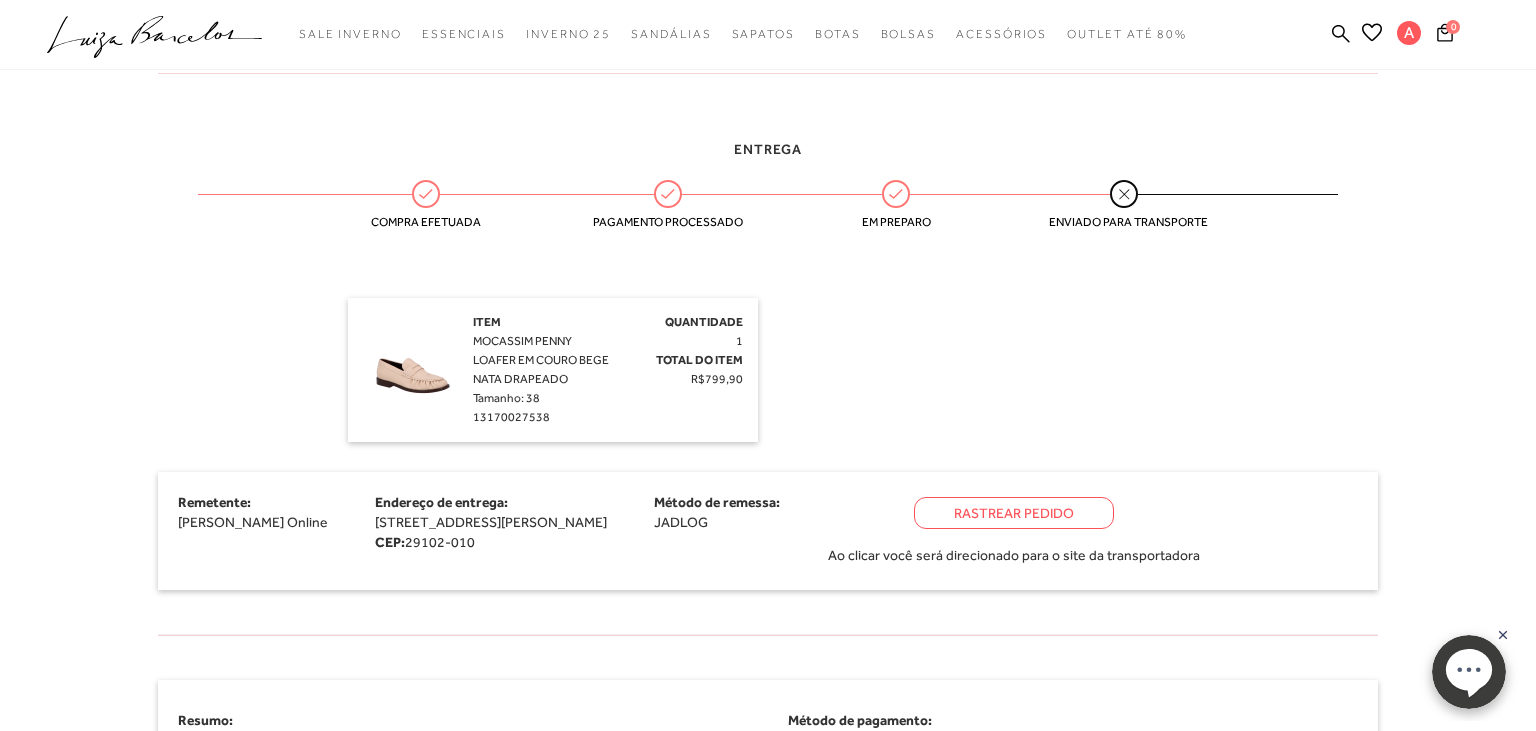 scroll, scrollTop: 211, scrollLeft: 0, axis: vertical 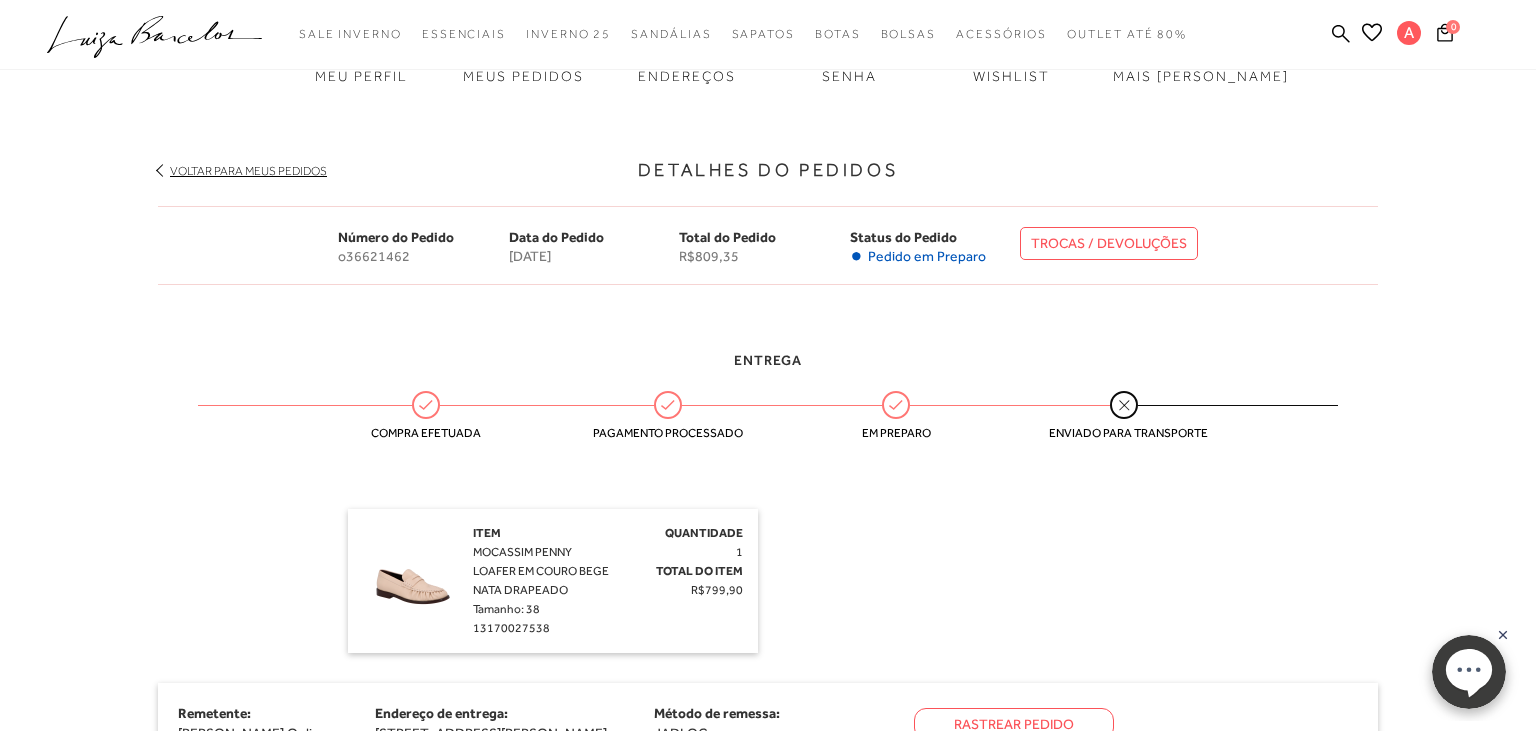 click on "TROCAS / DEVOLUÇÕES" at bounding box center (1109, 243) 